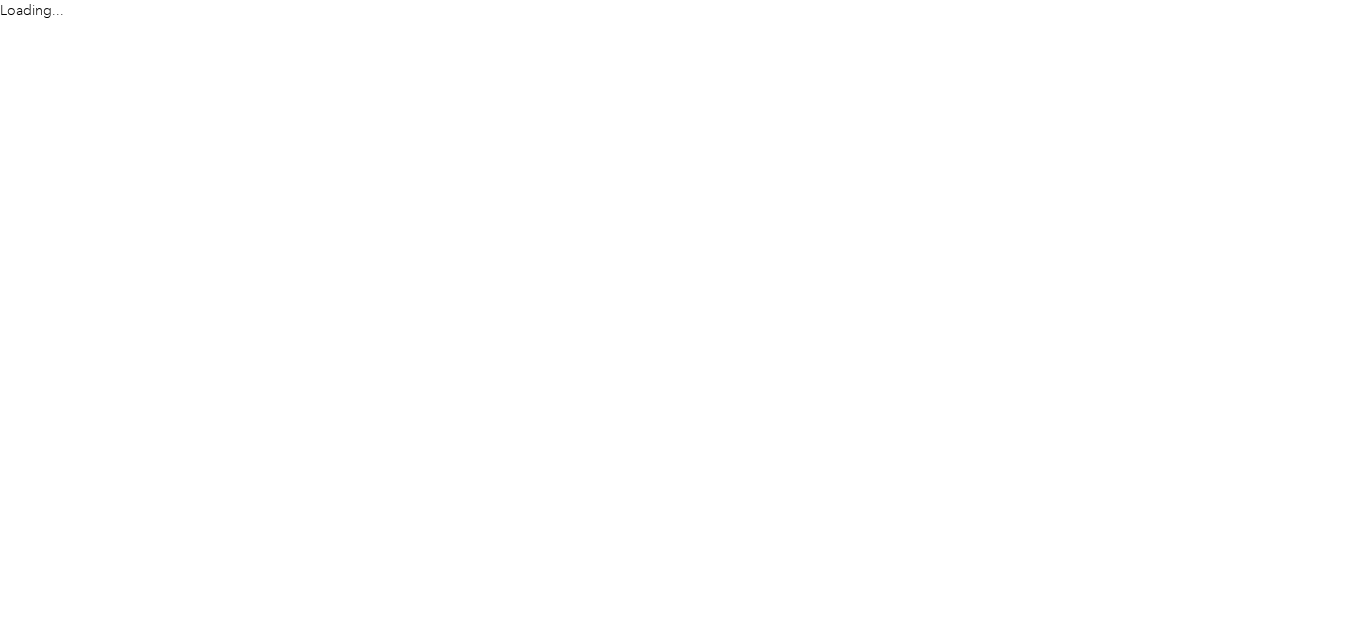 scroll, scrollTop: 0, scrollLeft: 0, axis: both 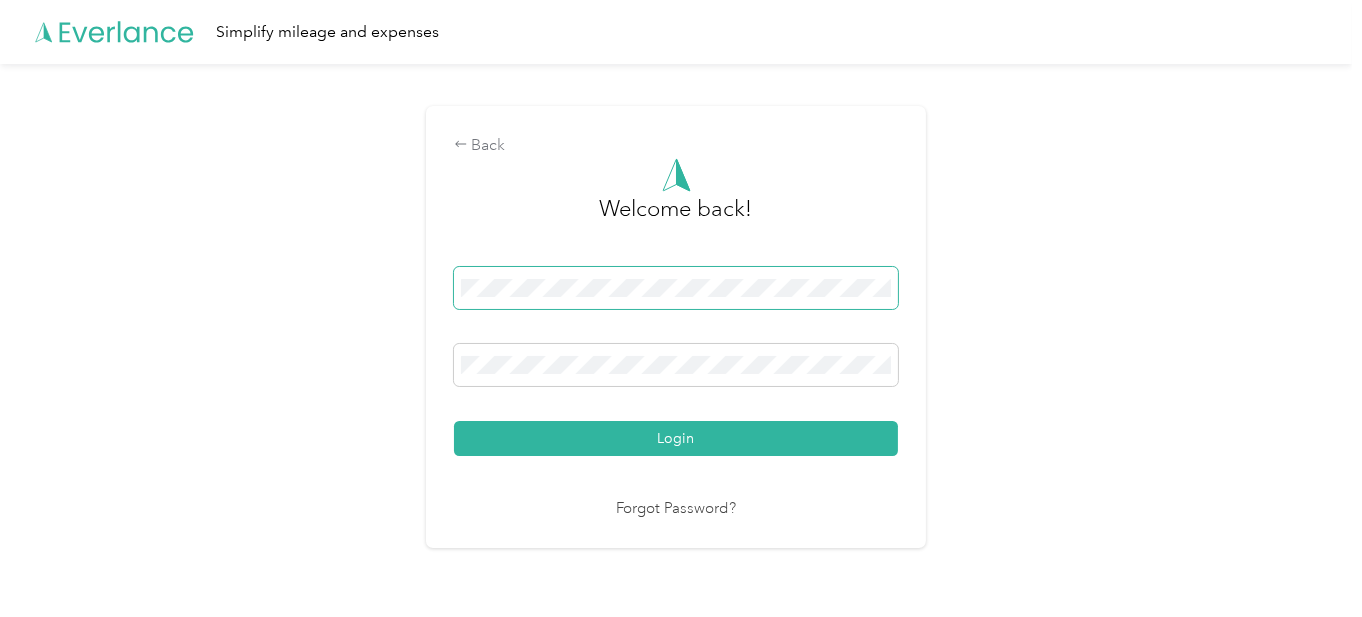 click at bounding box center (676, 288) 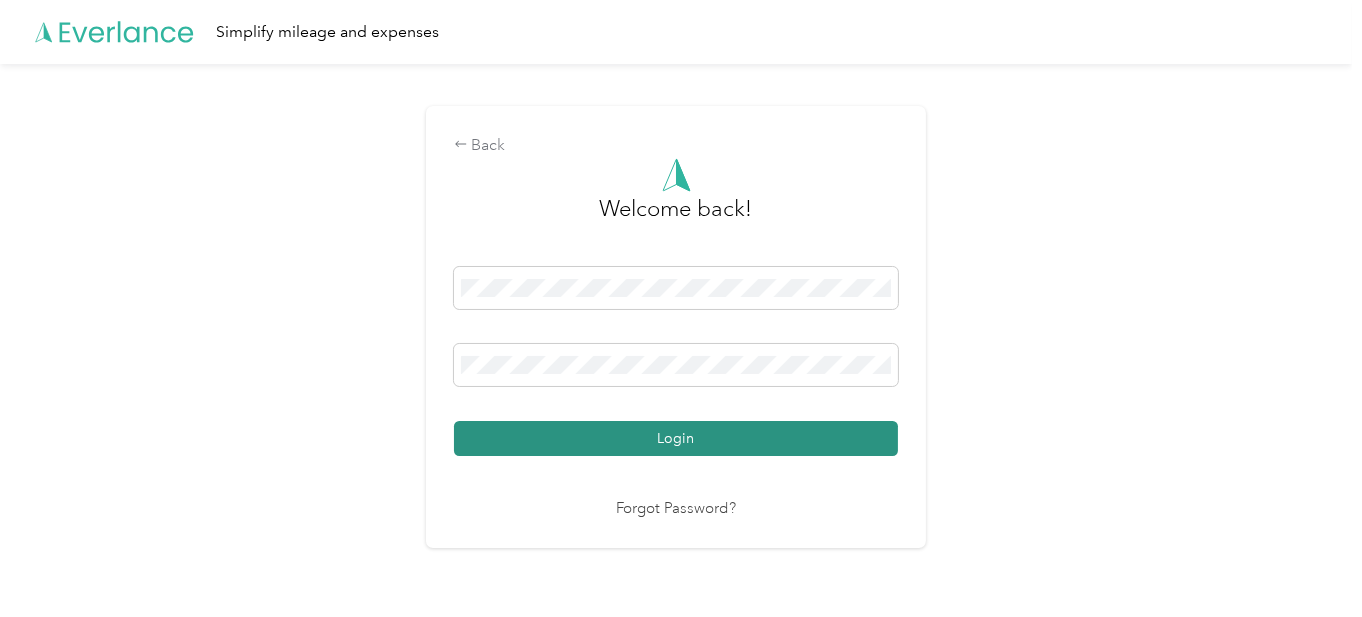 click on "Login" at bounding box center [676, 438] 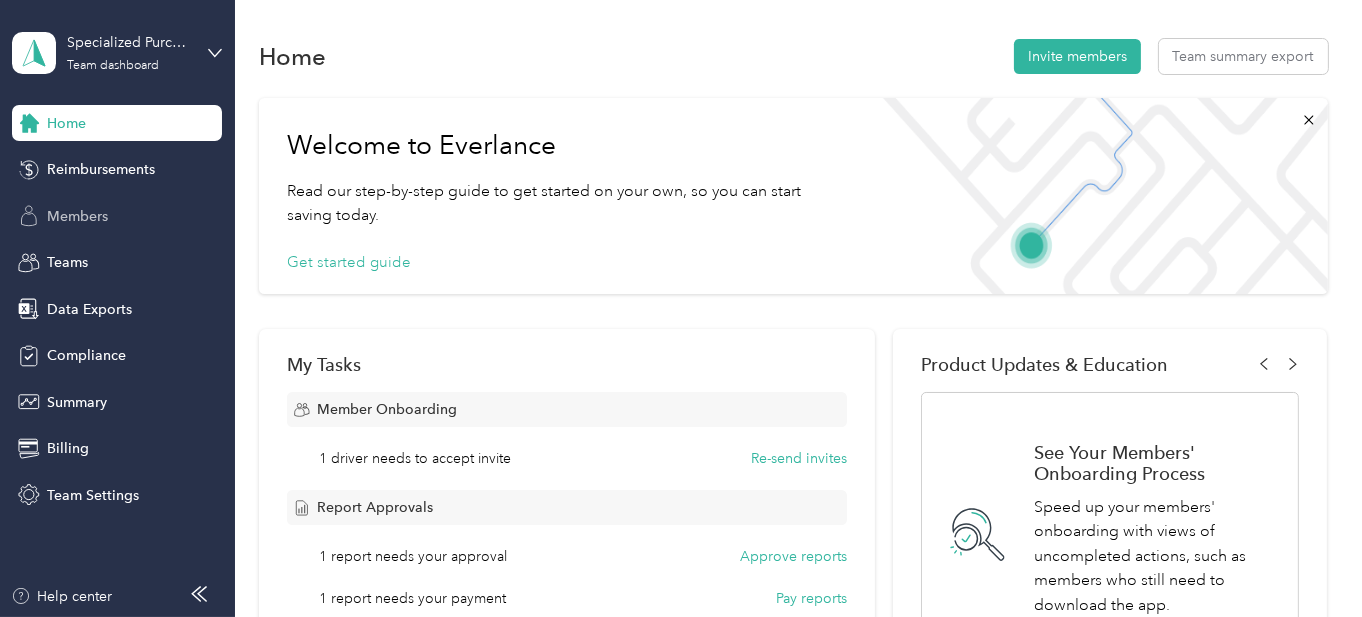 click on "Members" at bounding box center [77, 216] 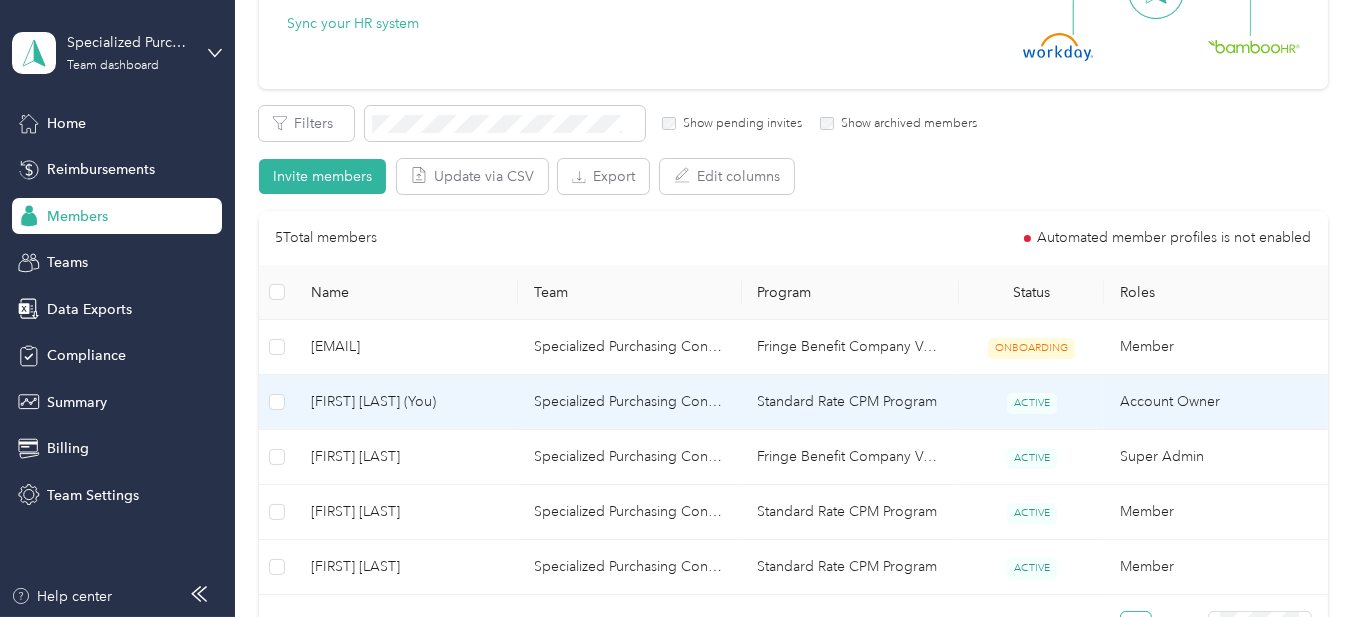 scroll, scrollTop: 300, scrollLeft: 0, axis: vertical 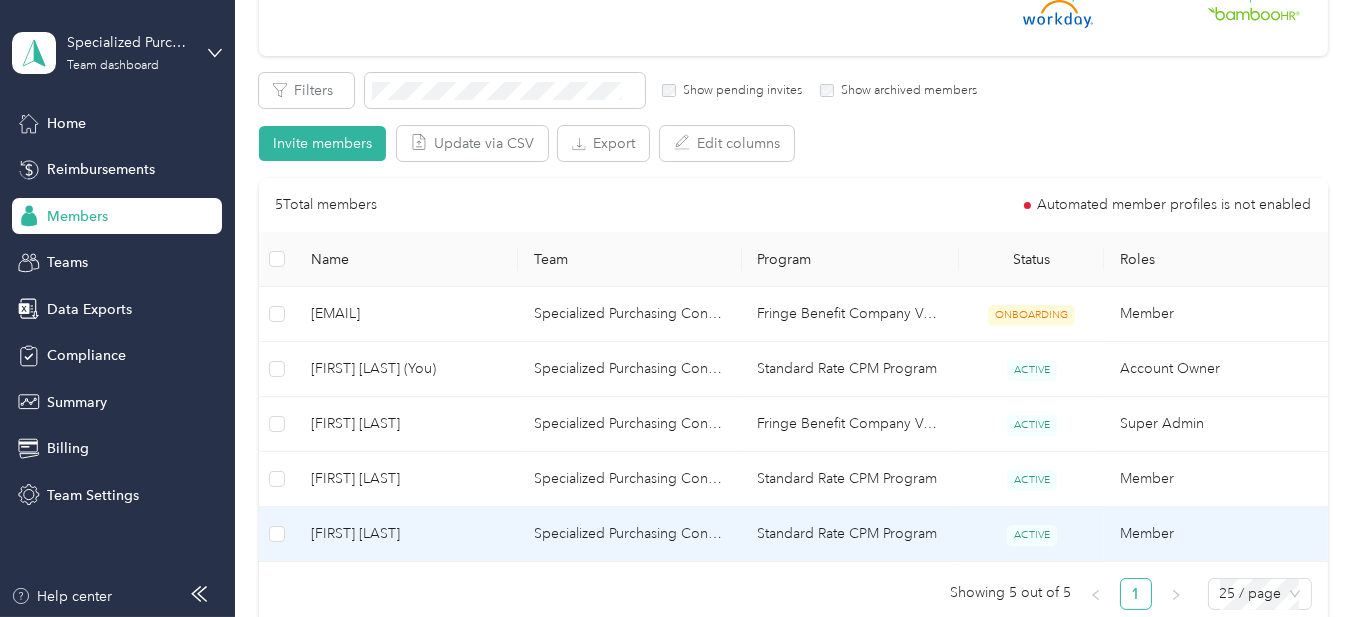 click on "Specialized Purchasing Consultants" at bounding box center [629, 534] 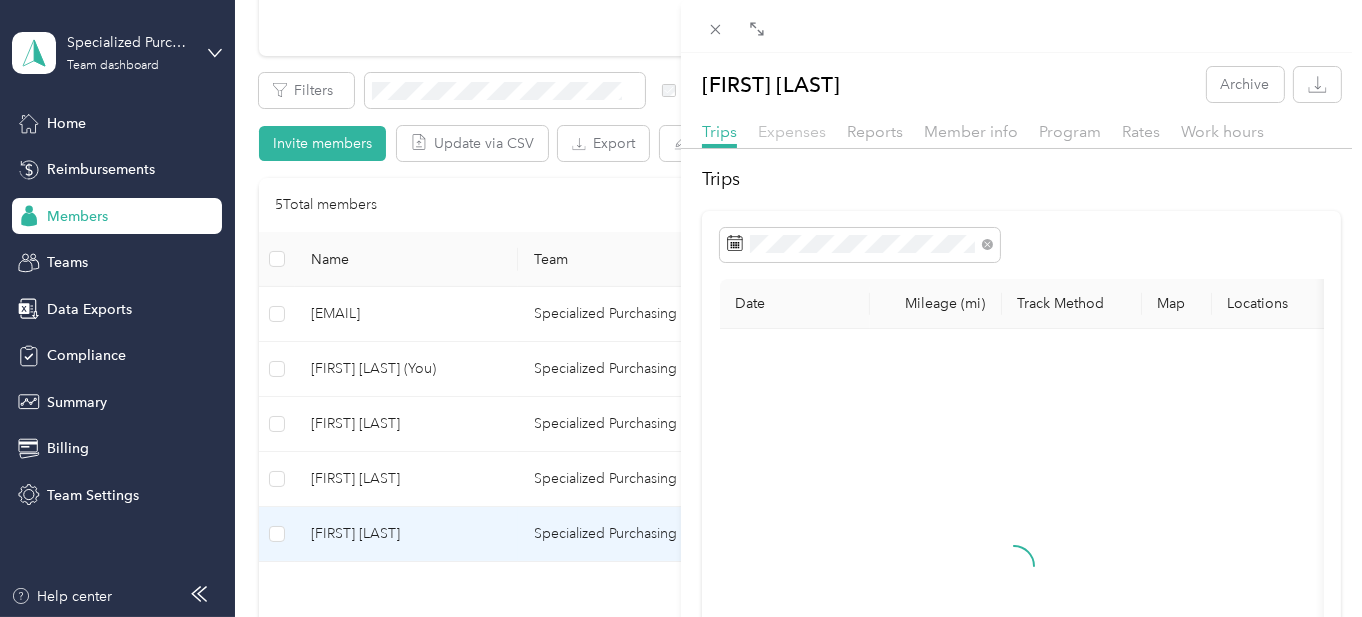 click on "Expenses" at bounding box center (792, 131) 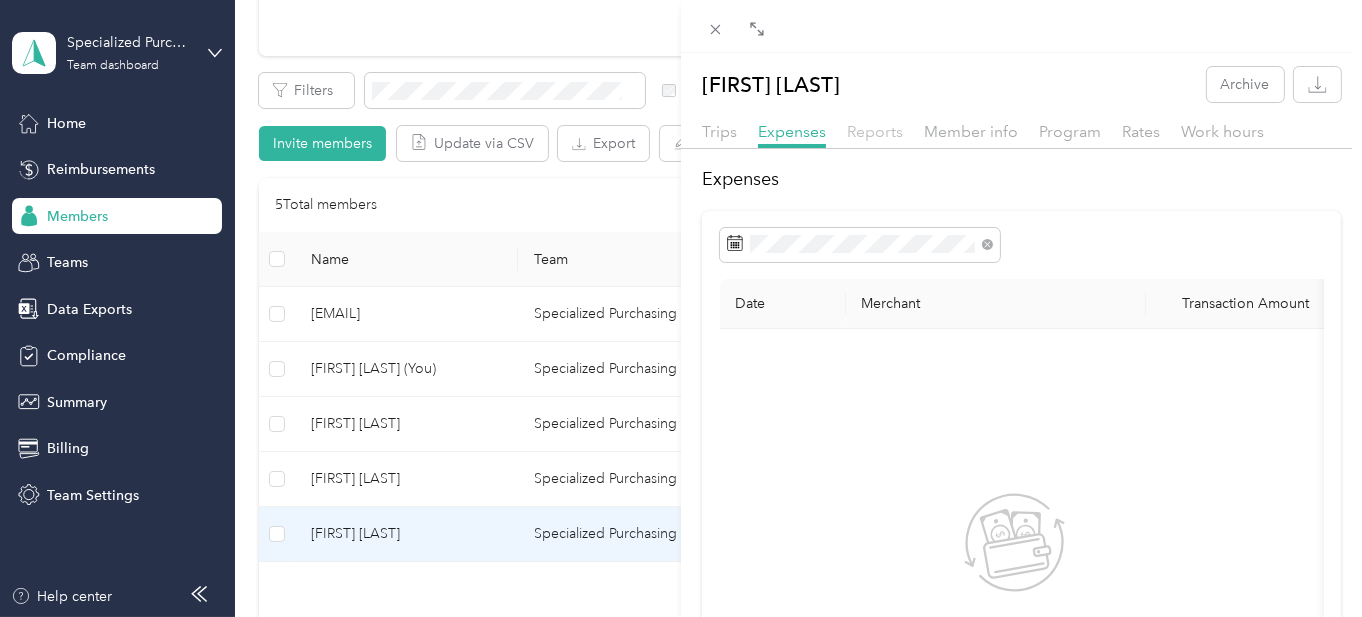 click on "Reports" at bounding box center (875, 131) 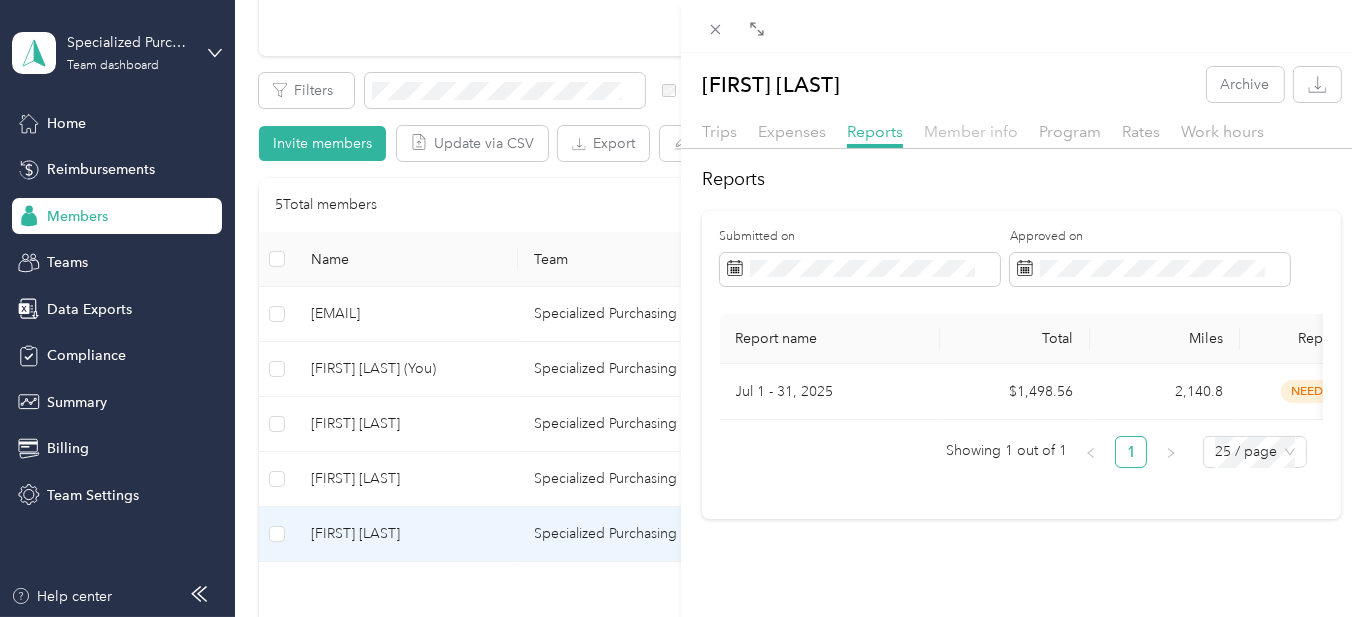 click on "Member info" at bounding box center [971, 131] 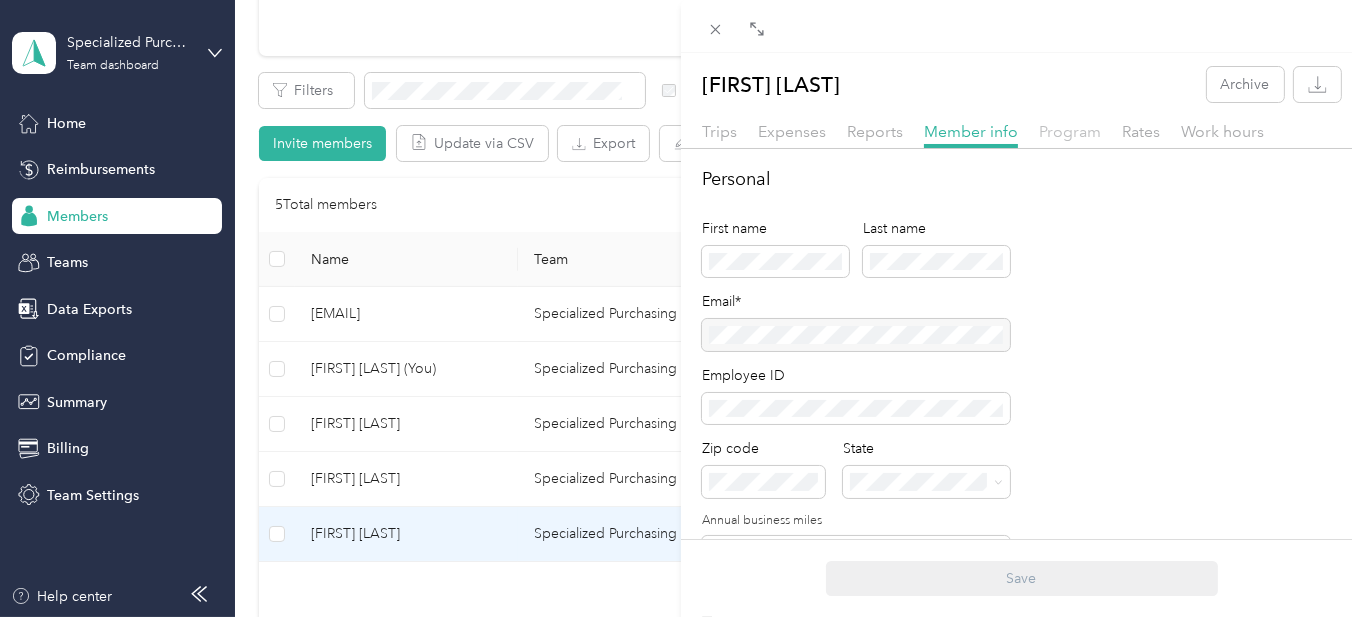 click on "Program" at bounding box center (1070, 131) 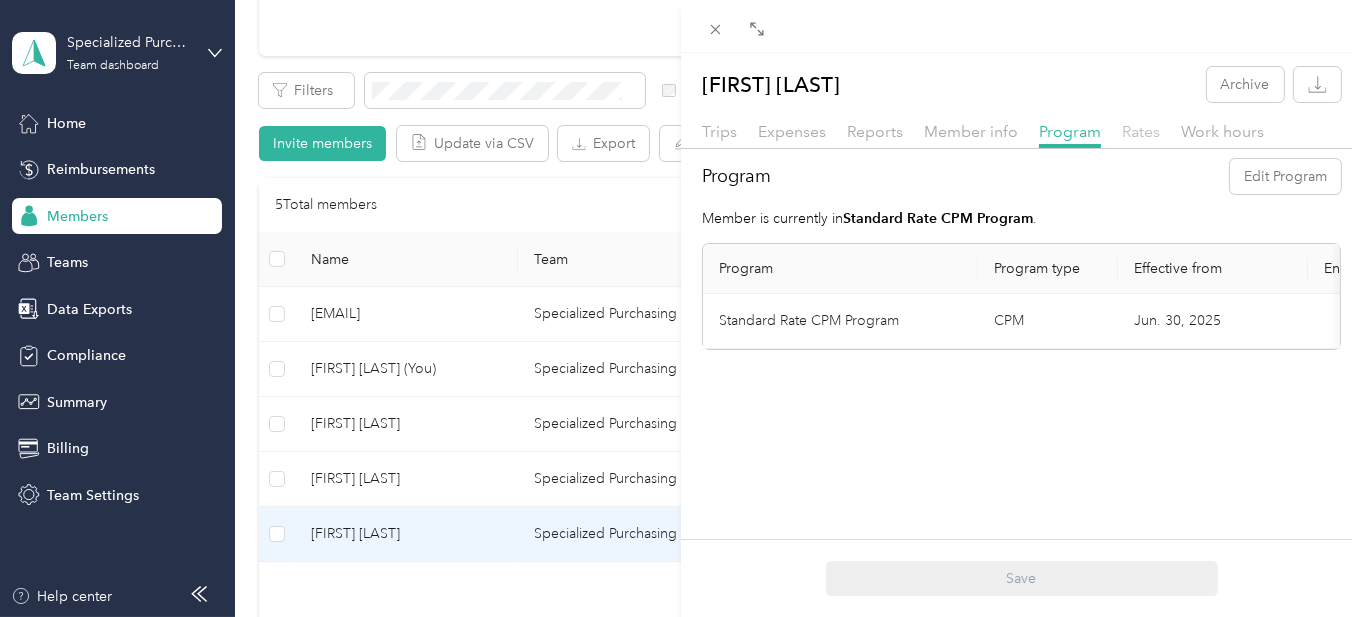 click on "Rates" at bounding box center [1141, 131] 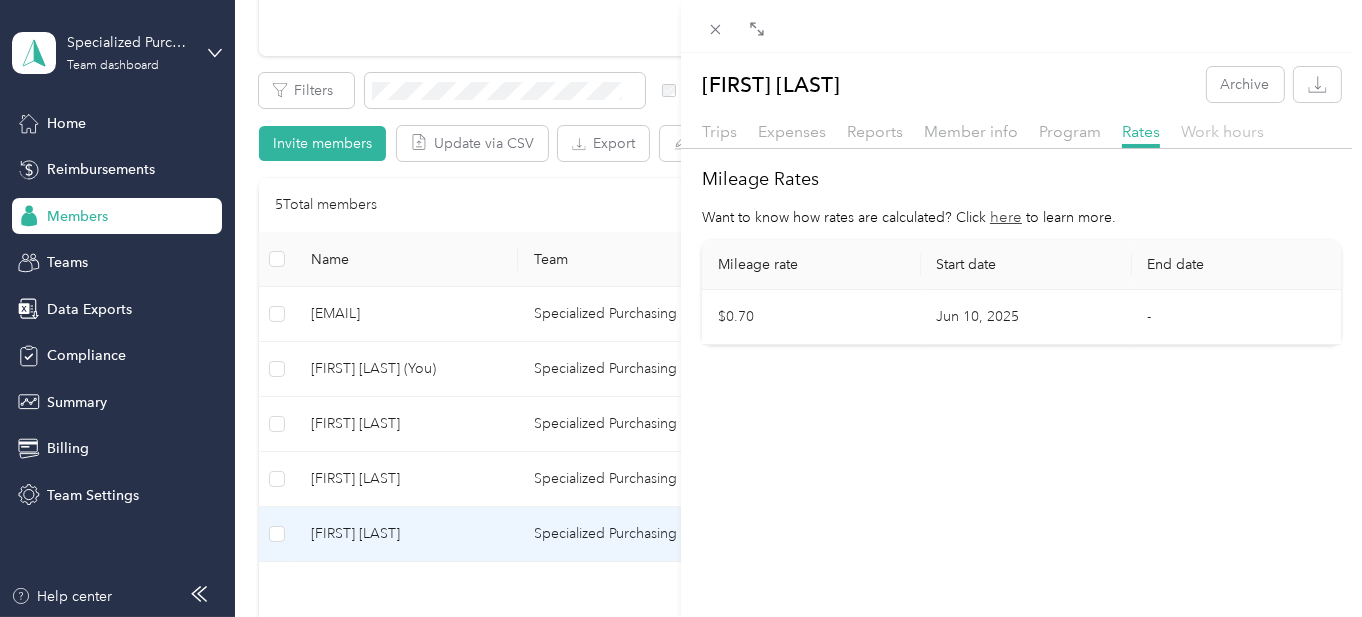 click on "Work hours" at bounding box center (1222, 131) 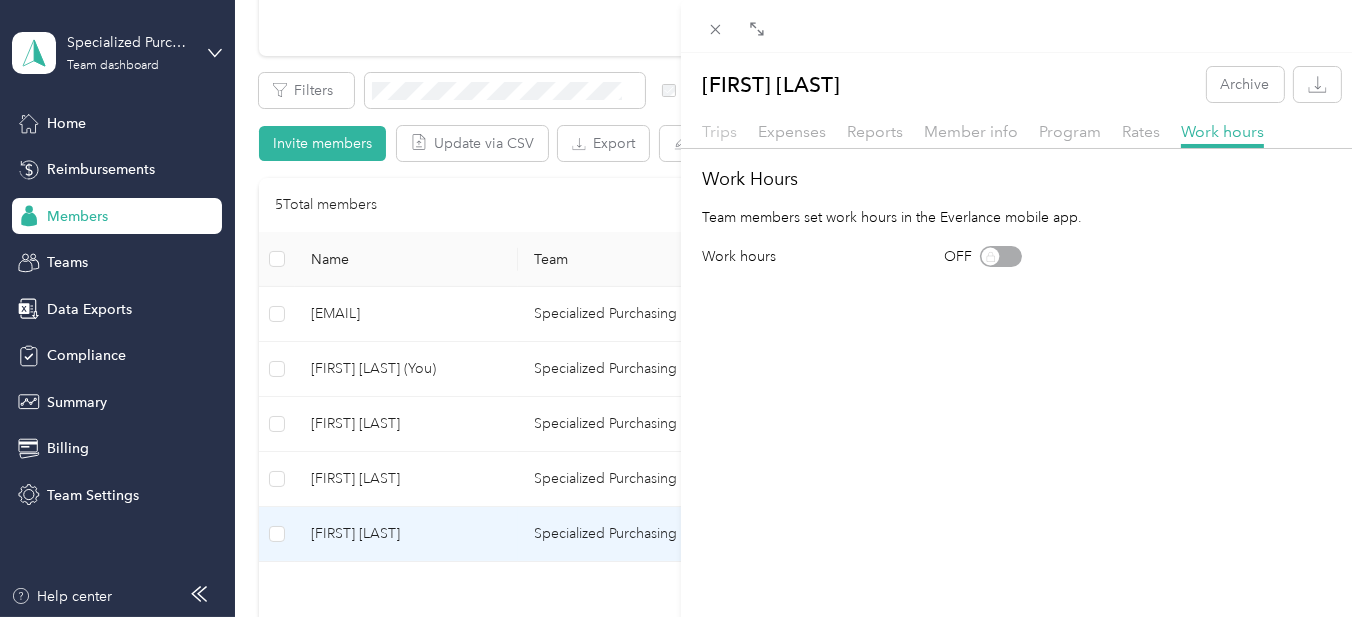 click on "Trips" at bounding box center (719, 131) 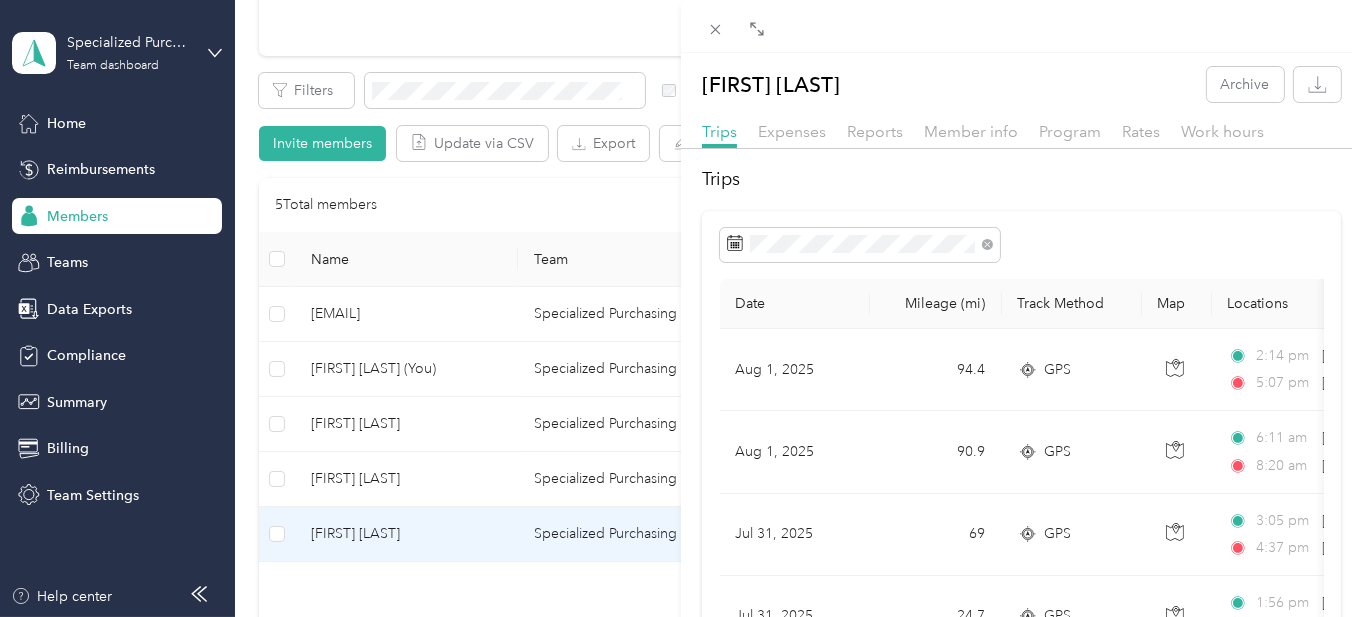 click on "[NUMBER] [STREET], [CITY], [CITY], [STATE] [TIME] [NUMBER] [STREET], [CITY], [CITY], [STATE] $[PRICE] [COMPANY_NAME] [DATE] [NUMBER] GPS [TIME] [NUMBER] [STREET], [CITY], [STATE] [TIME] [NUMBER] [STREET], [CITY], [STATE] $[PRICE] [COMPANY_NAME] [DATE] [NUMBER] GPS [TIME] [NUMBER] [STREET], [CITY], [STATE], [COUNTY], [STATE], [POSTAL_CODE], [COUNTRY] $[PRICE] [COMPANY_NAME] [DATE] [NUMBER] GPS [TIME] [CITY], [STATE] [TIME] [NUMBER] [STREET], [CITY], [CITY], [STATE] $[PRICE] [COMPANY_NAME] [DATE] [NUMBER] GPS [TIME] [NUMBER] [STREET], [CITY], [CITY], [STATE] [TIME] [CITY], [STATE] $[PRICE] [DATE]" at bounding box center (681, 308) 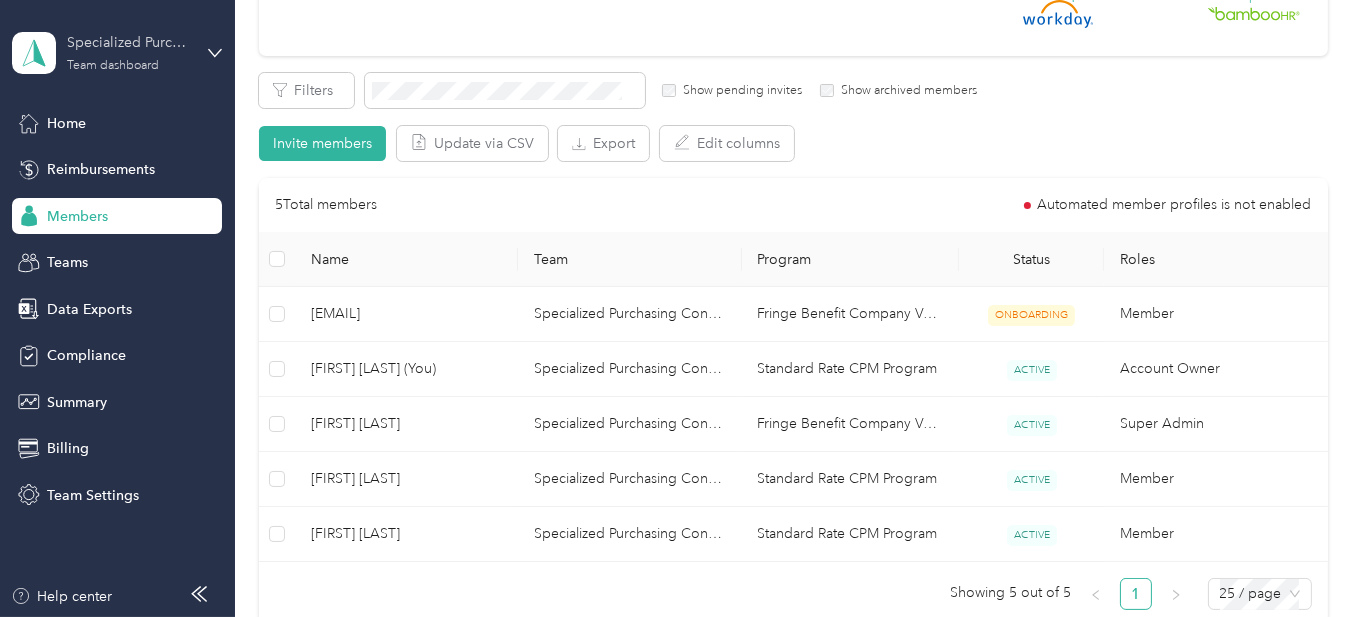 click on "Team dashboard" at bounding box center (113, 66) 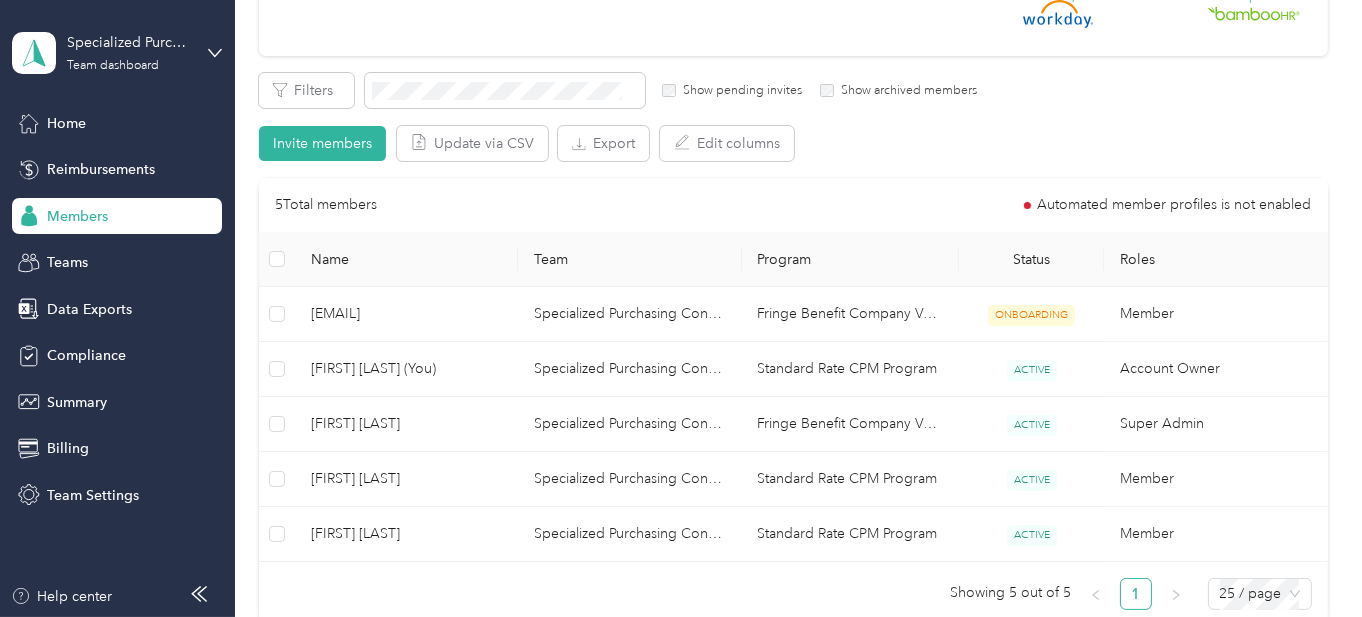 click on "Log out" at bounding box center [68, 255] 